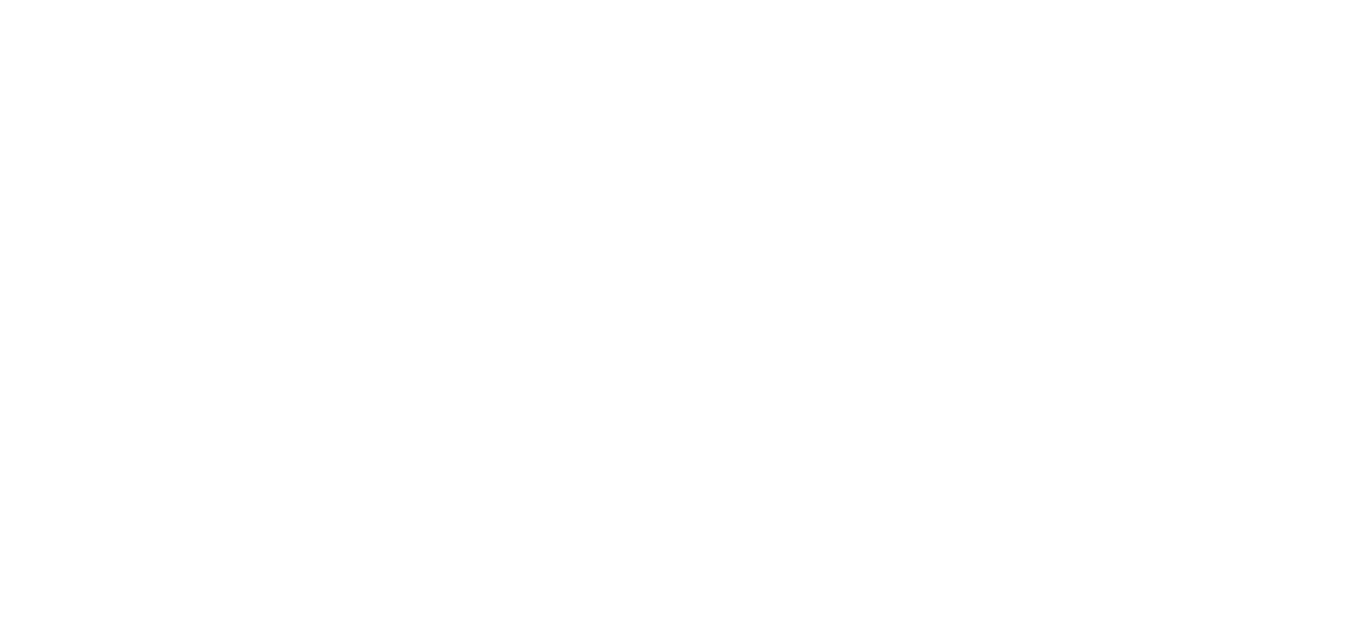 scroll, scrollTop: 0, scrollLeft: 0, axis: both 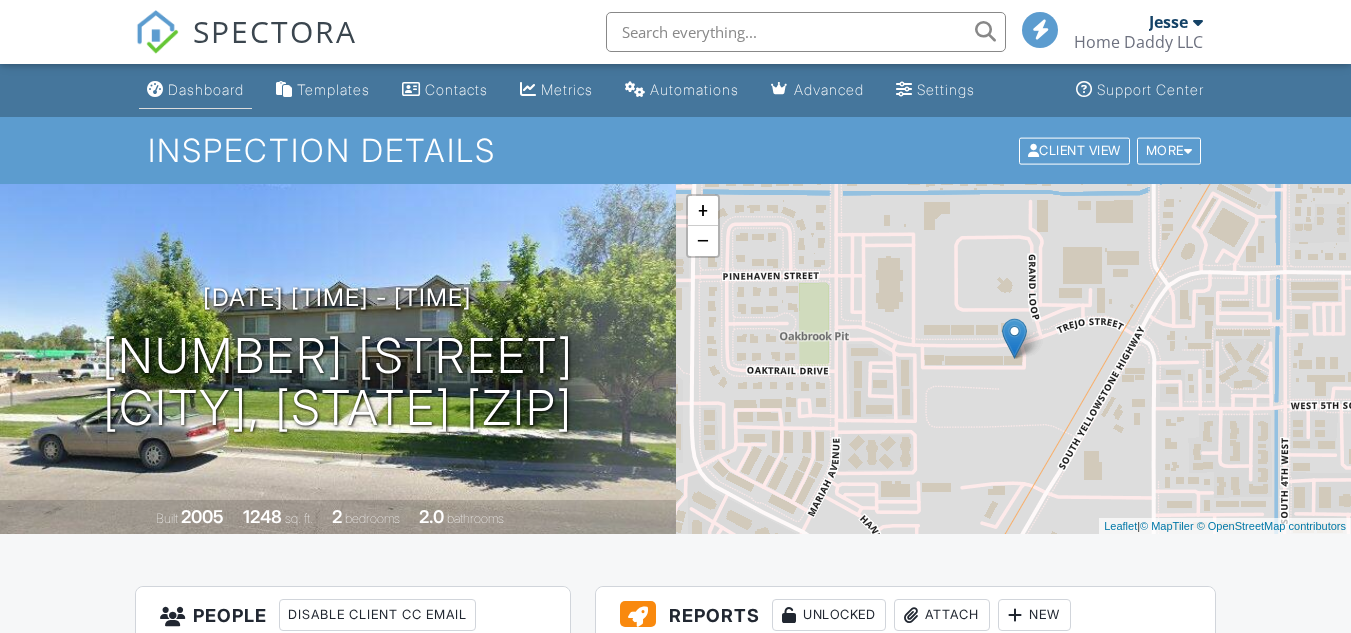 click on "Dashboard" at bounding box center (195, 90) 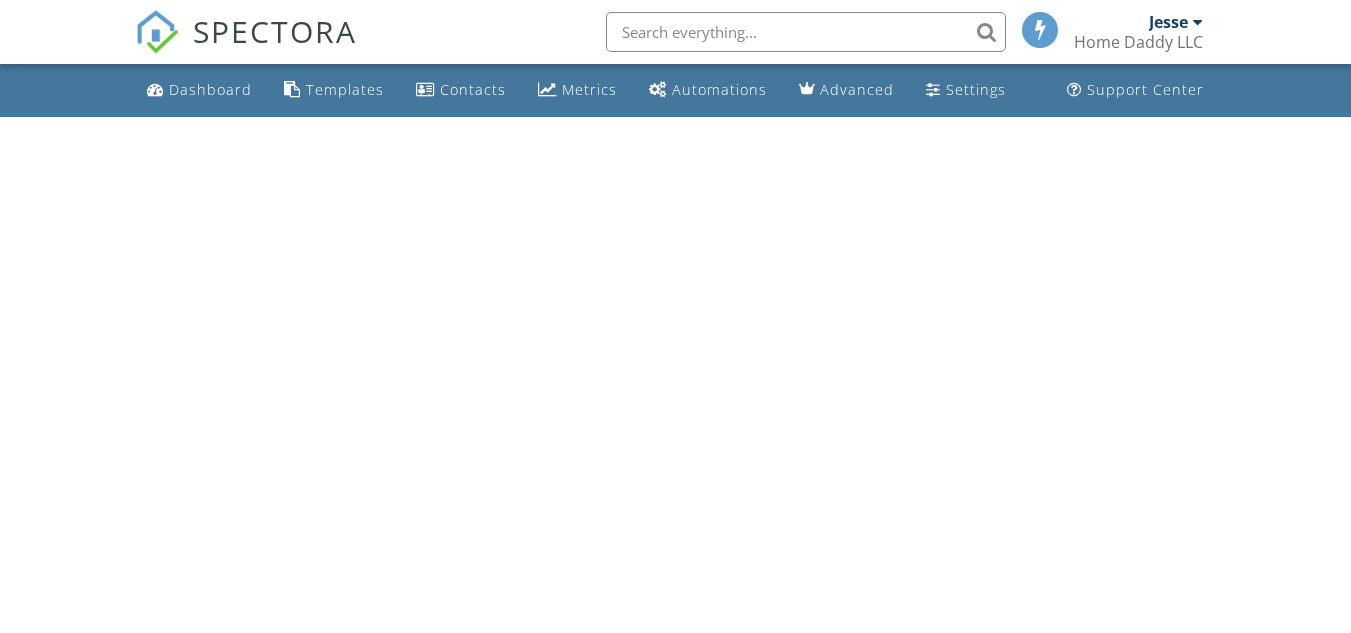 scroll, scrollTop: 0, scrollLeft: 0, axis: both 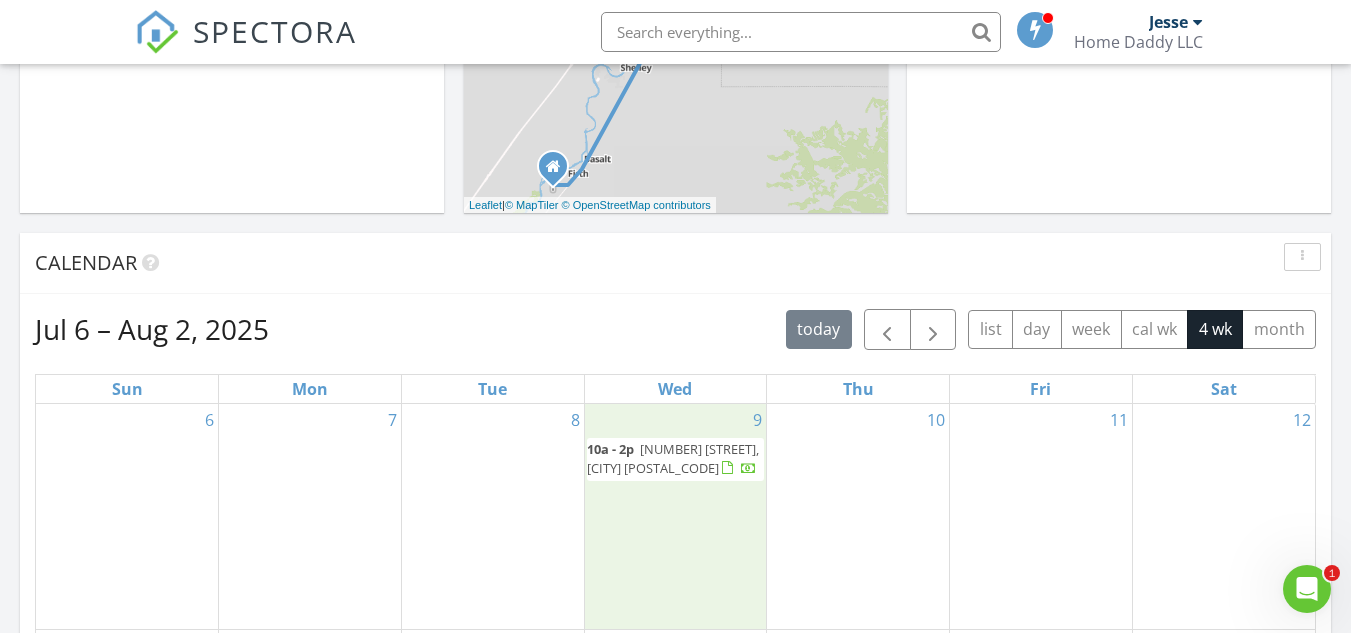 click on "9
10a - 2p
3680 E 7 N, Rigby 83442" at bounding box center [676, 516] 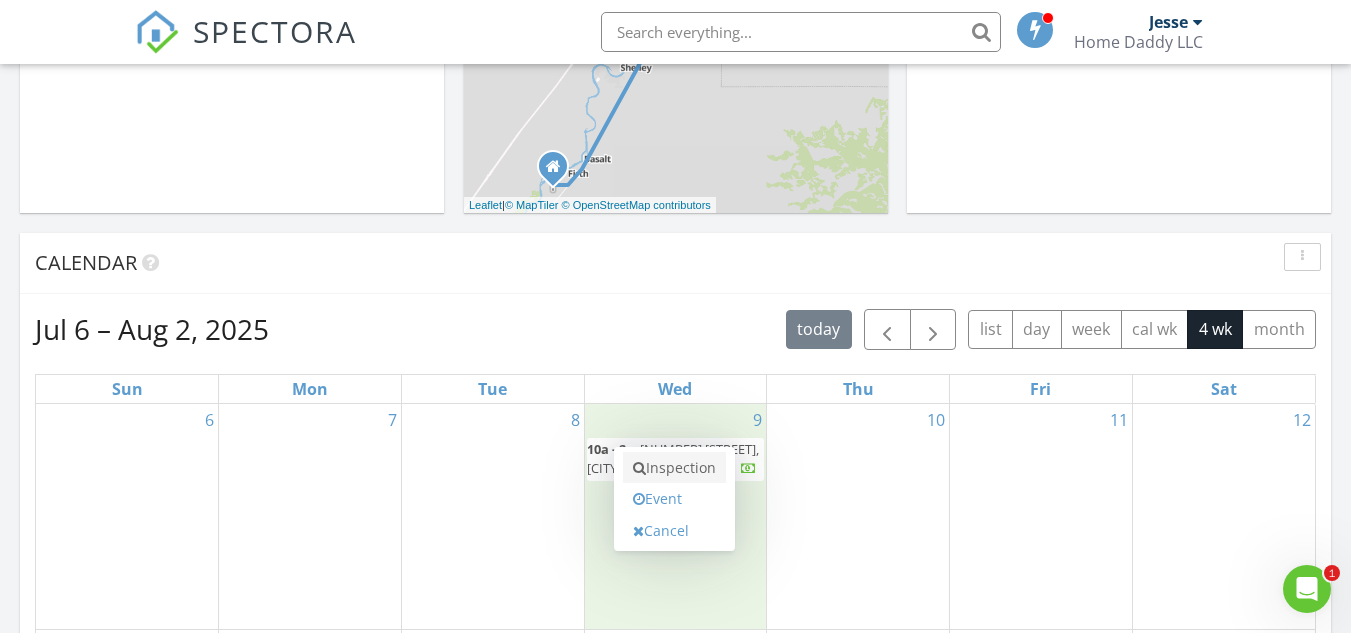 click on "Inspection" at bounding box center (674, 468) 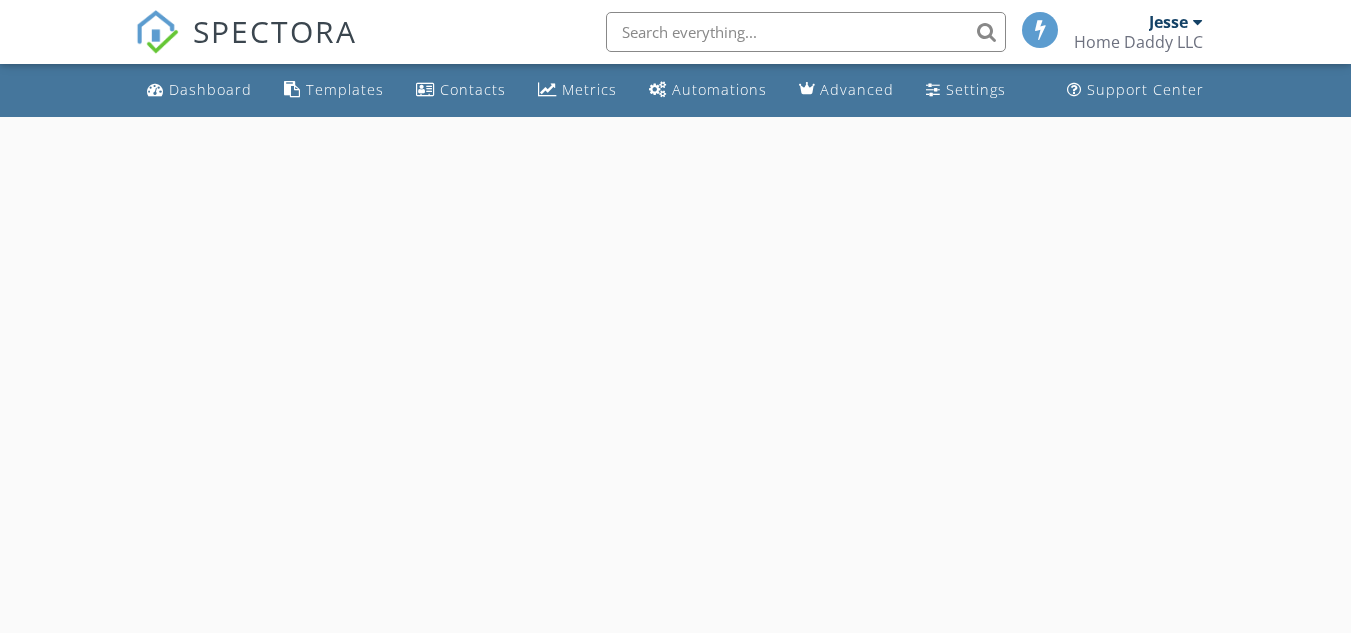 scroll, scrollTop: 0, scrollLeft: 0, axis: both 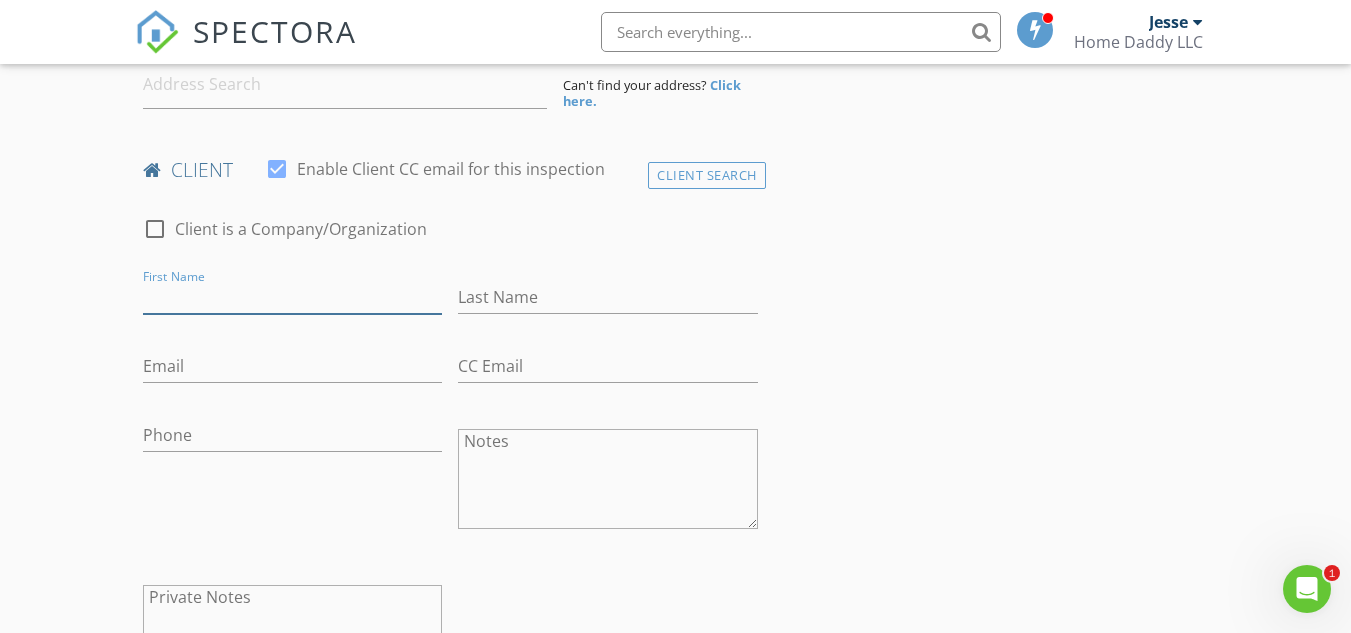 click on "First Name" at bounding box center (292, 297) 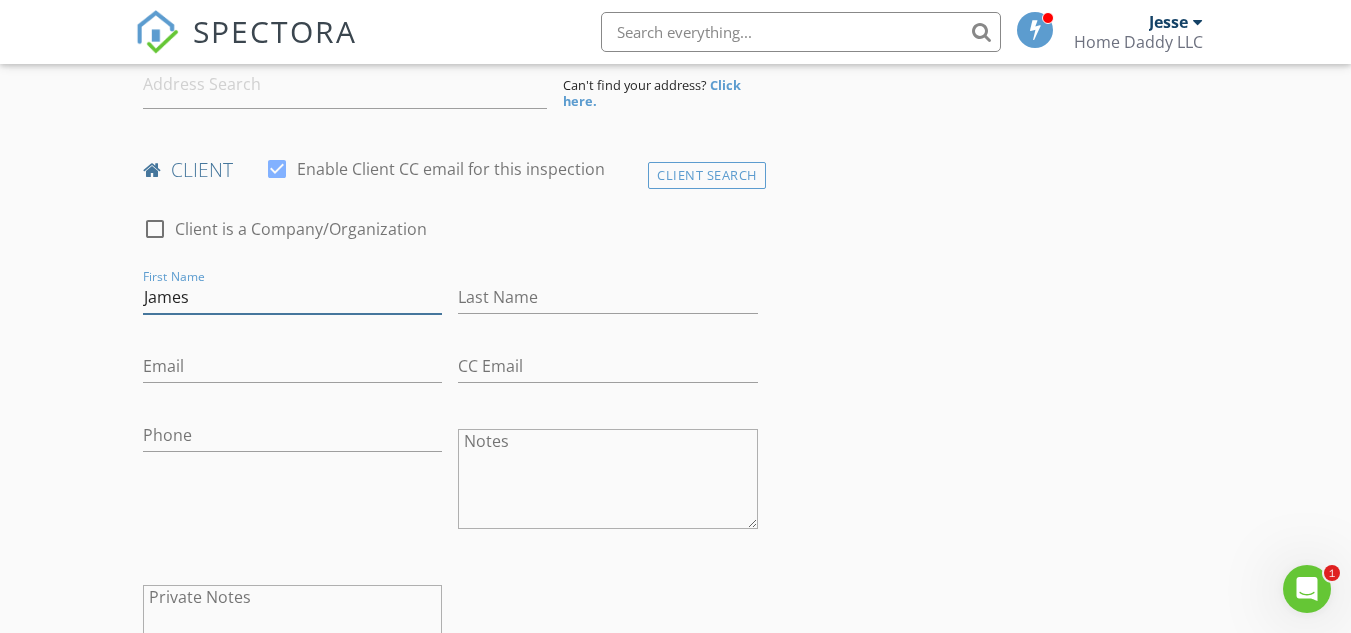 type on "James" 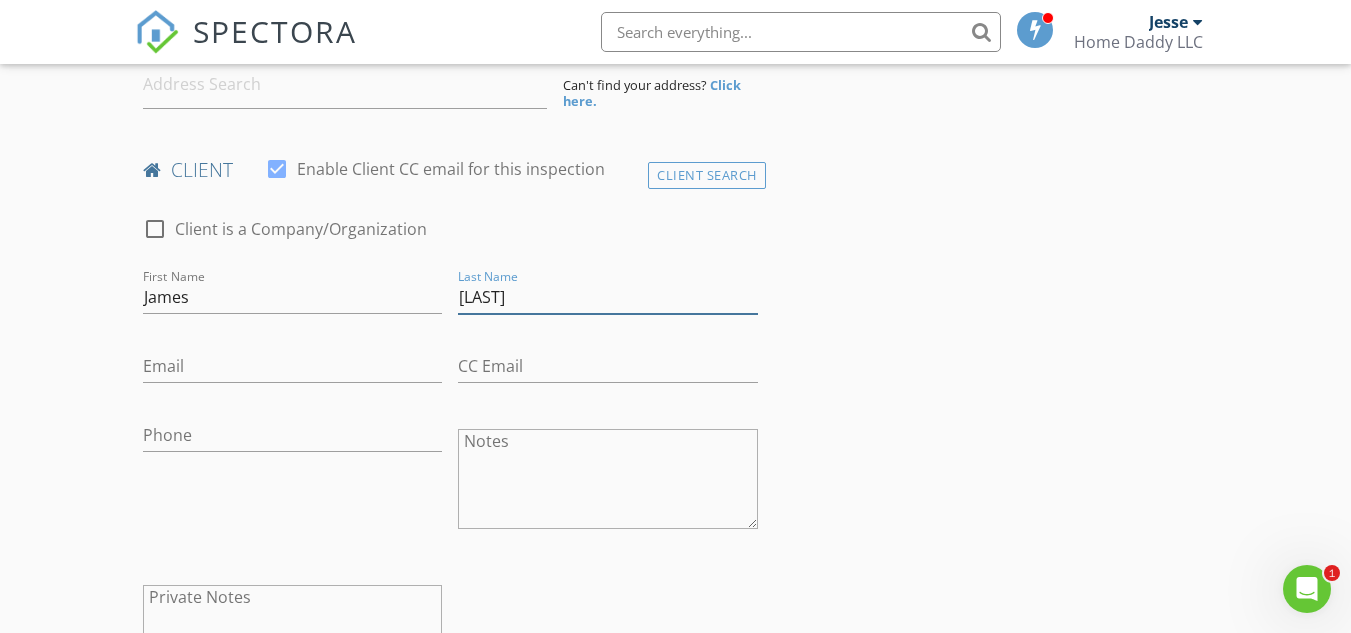 type on "[LAST]" 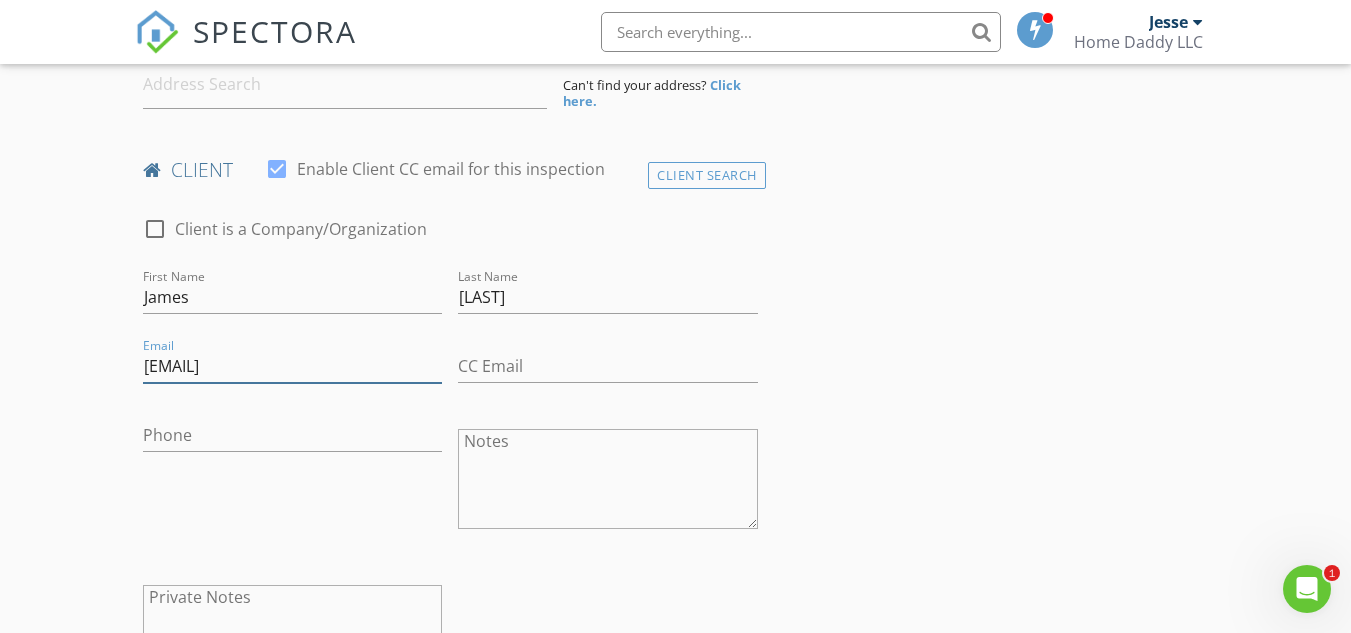 type on "[EMAIL]" 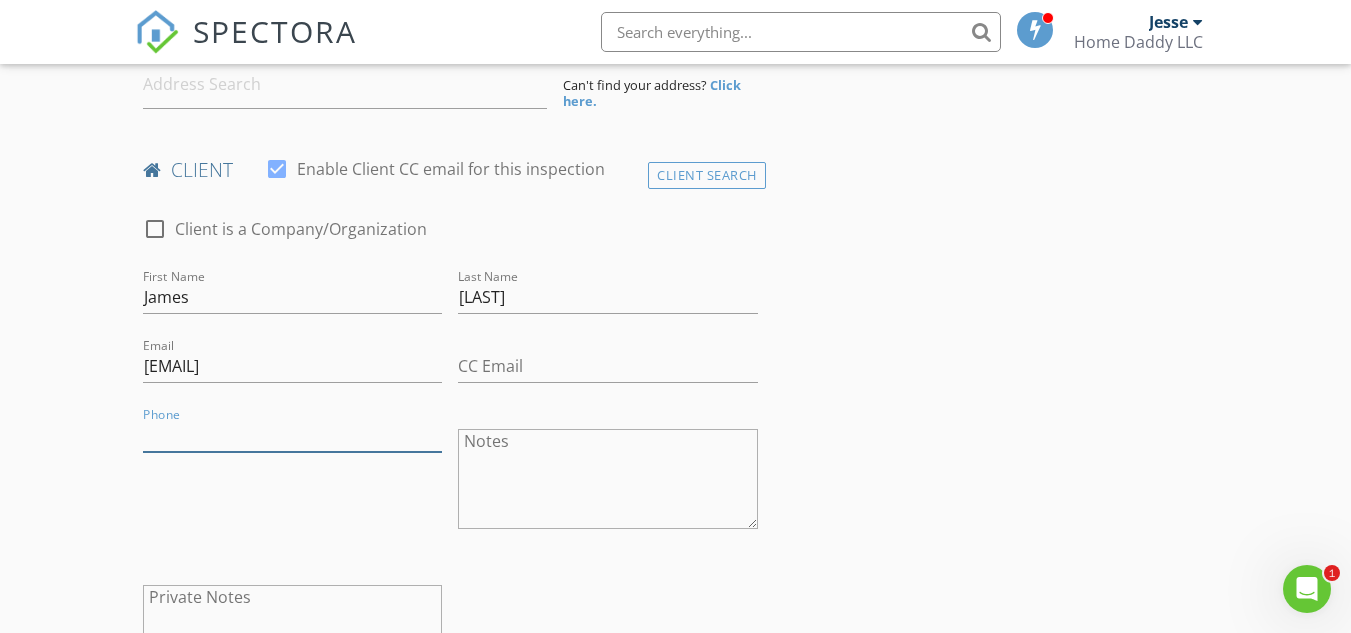 click on "Phone" at bounding box center (292, 435) 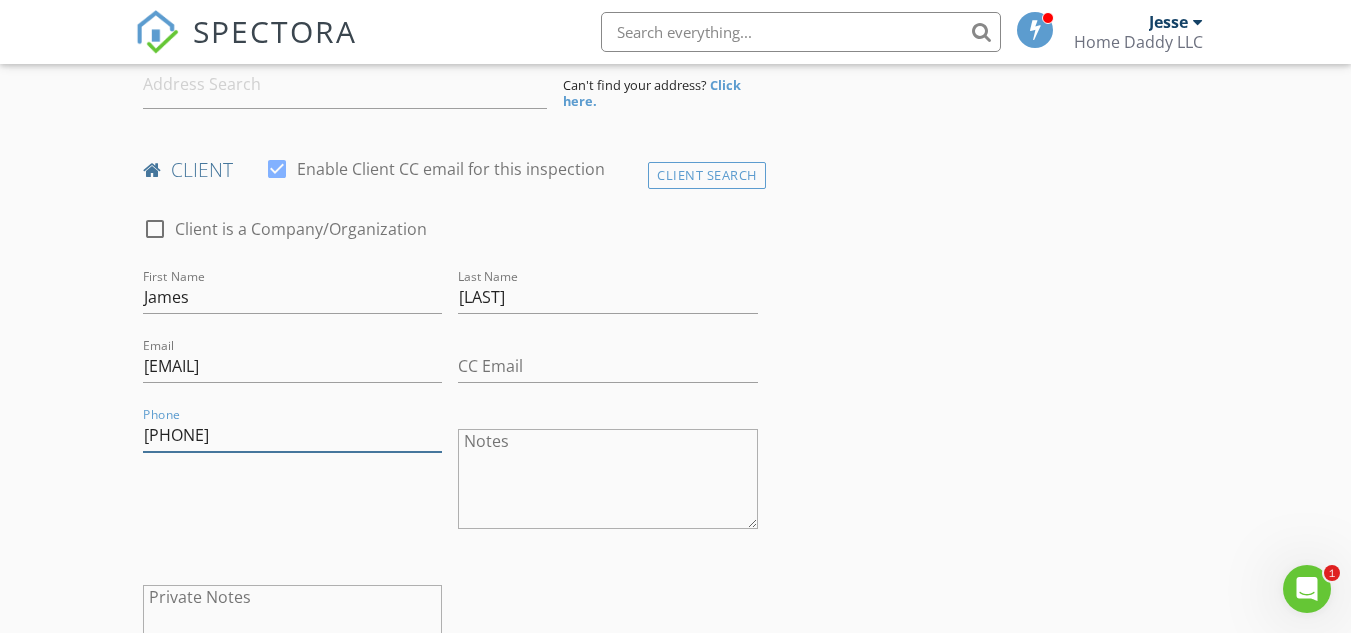 click on "[PHONE]" at bounding box center (292, 435) 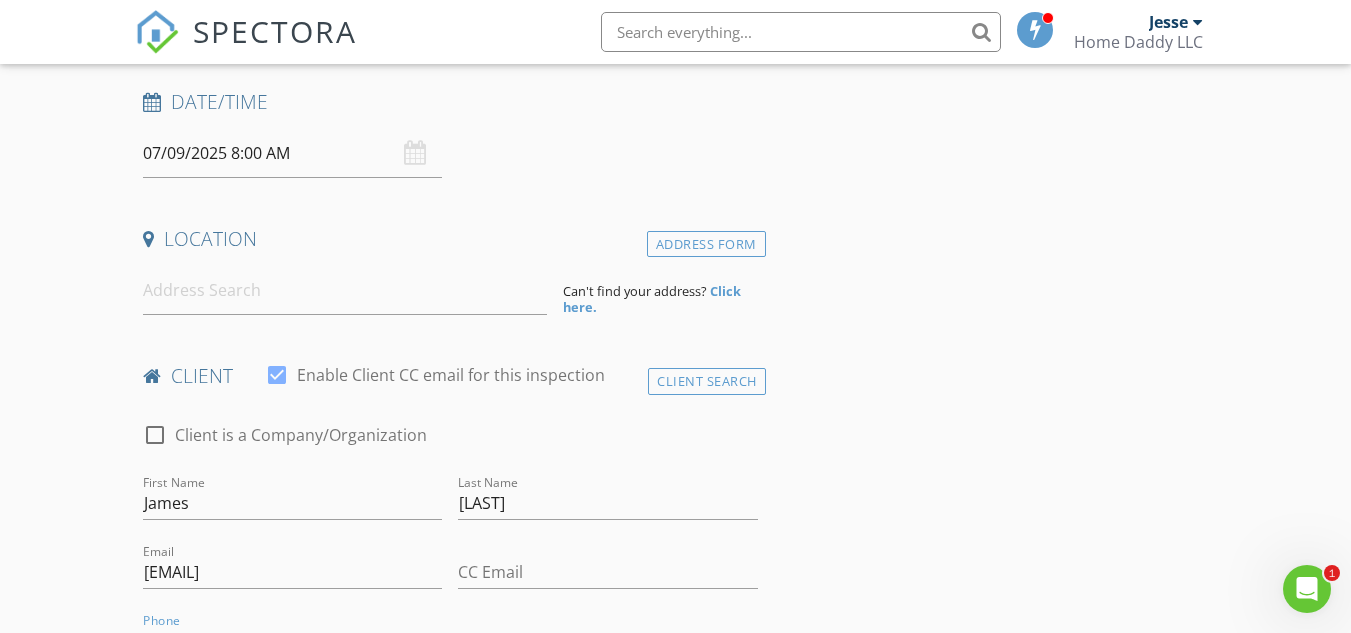scroll, scrollTop: 0, scrollLeft: 0, axis: both 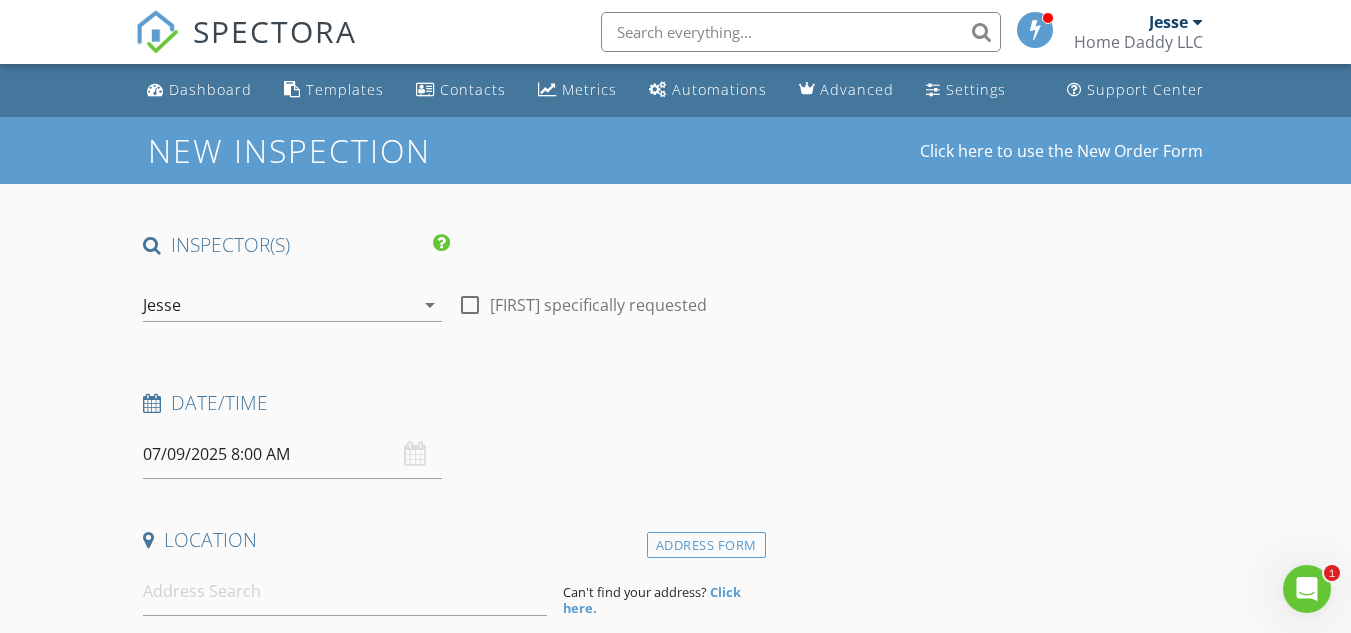 type on "[PHONE]" 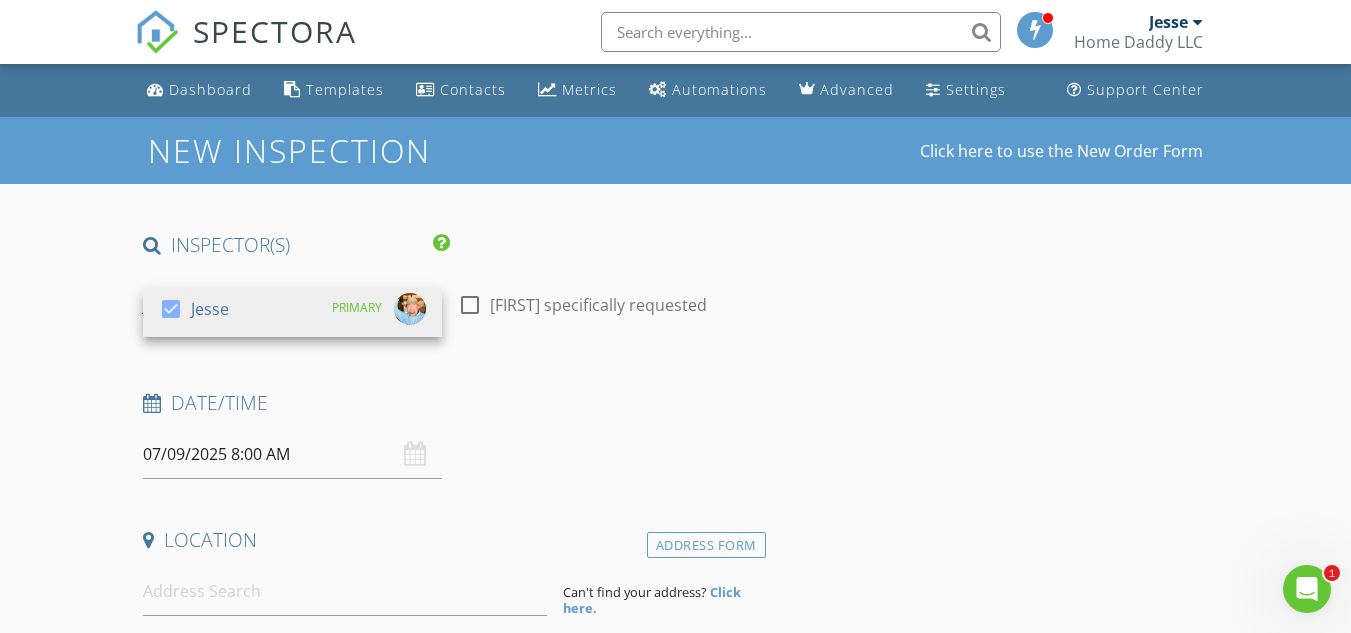 click on "INSPECTOR(S)
check_box   Jesse   PRIMARY   Jesse arrow_drop_down   check_box_outline_blank Jesse specifically requested
Date/Time
07/09/2025 8:00 AM
Location
Address Form       Can't find your address?   Click here.
client
check_box Enable Client CC email for this inspection   Client Search     check_box_outline_blank Client is a Company/Organization     First Name James   Last Name Brendle   Email jamesb@northwestdynocircuit.com   CC Email   Phone 1-208-520-4965           Notes   Private Notes
ADD ADDITIONAL client
SERVICES
check_box_outline_blank   Residential Inspection   arrow_drop_down     Select Discount Code arrow_drop_down    Charges       TOTAL   $0.00    Duration    No services with durations selected      Templates    No templates selected    Agreements" at bounding box center (450, 1608) 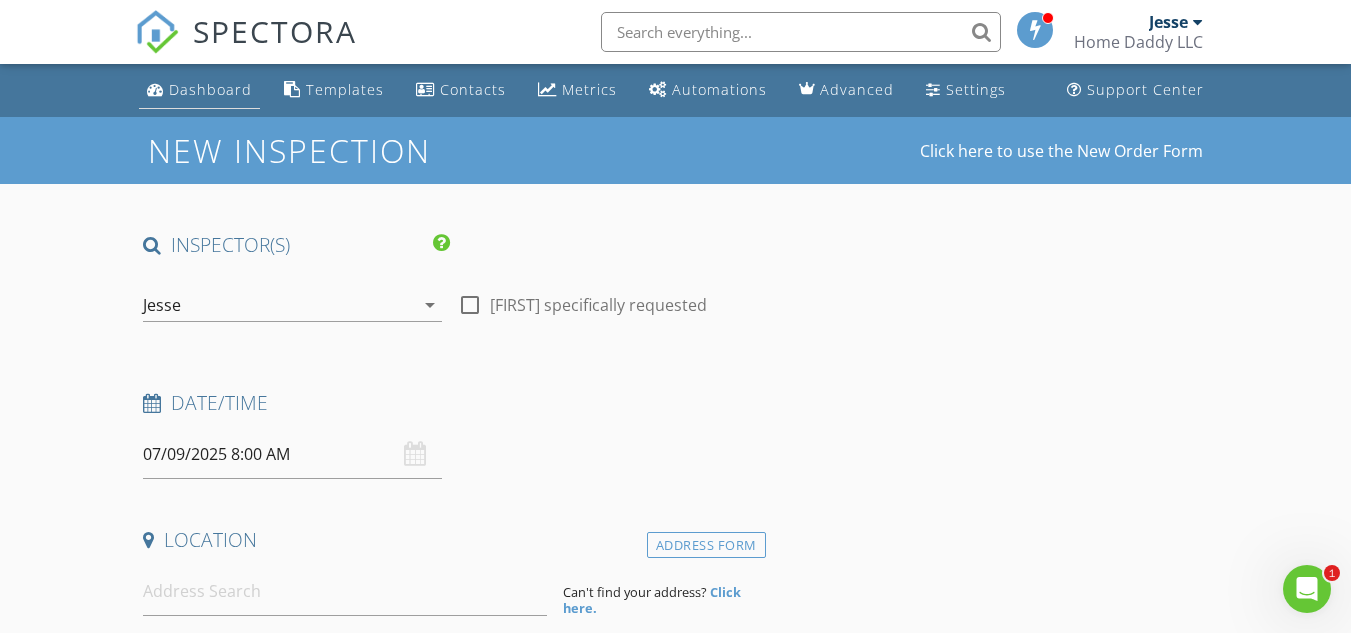 click on "Dashboard" at bounding box center (199, 90) 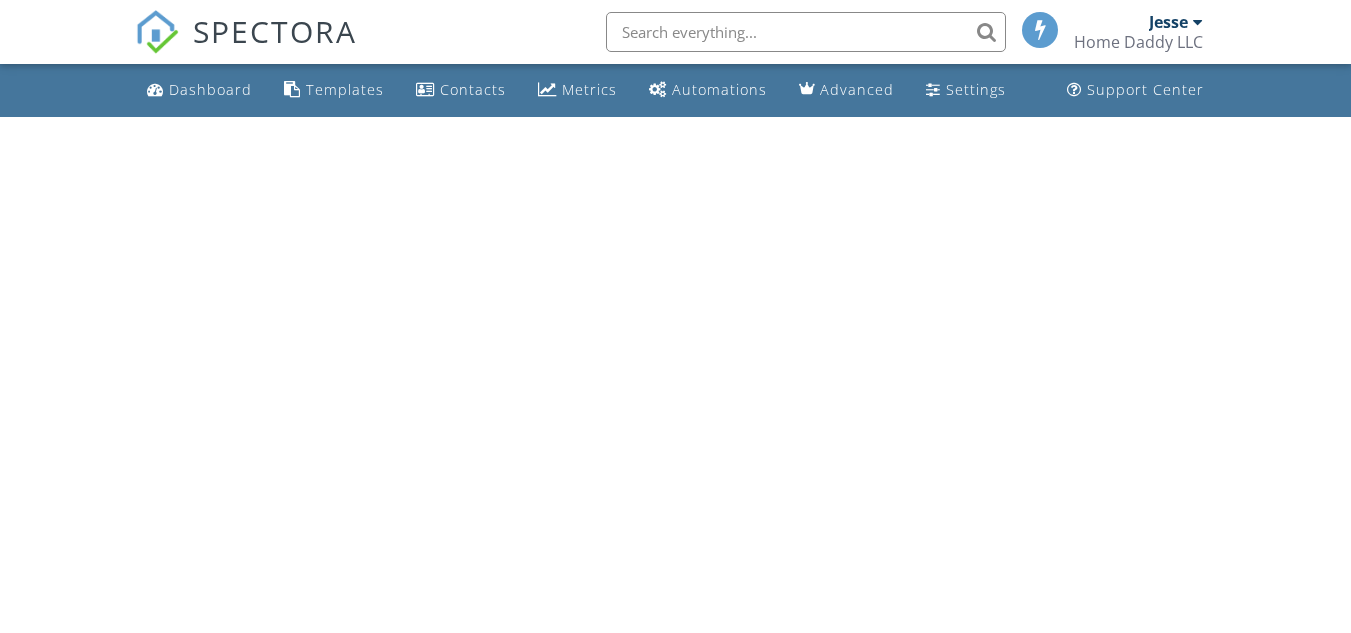 scroll, scrollTop: 0, scrollLeft: 0, axis: both 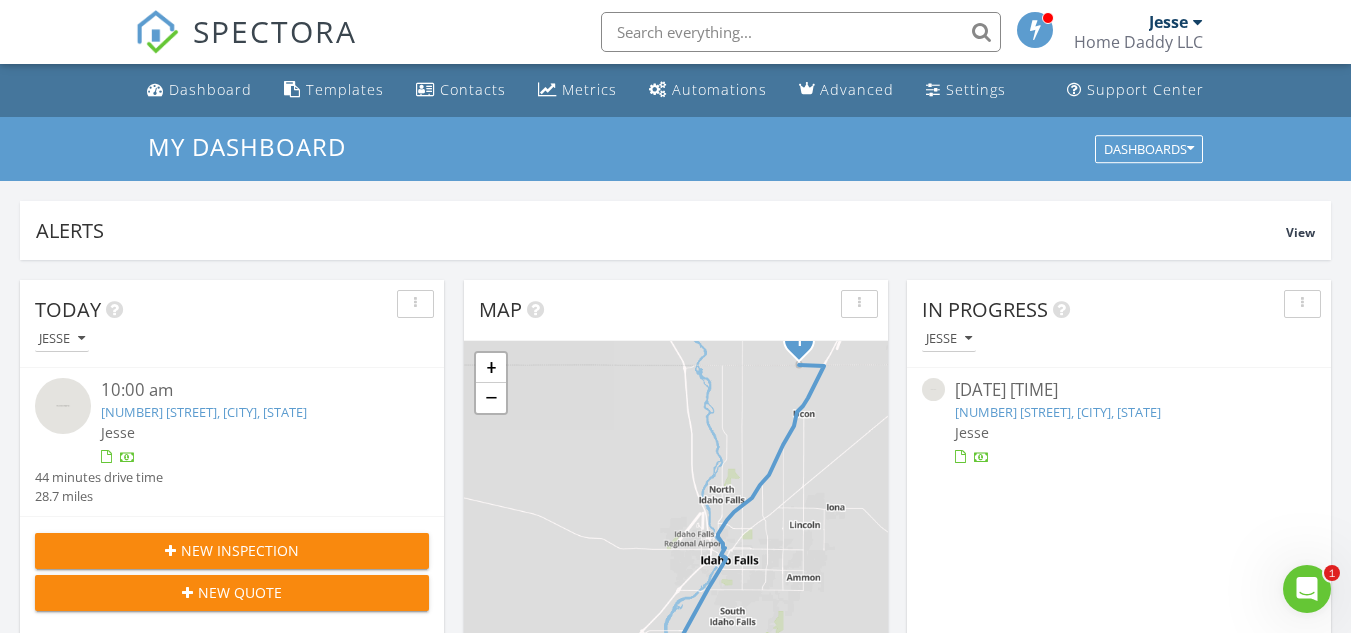 click on "[NUMBER] [STREET], [CITY], [STATE]" at bounding box center [204, 412] 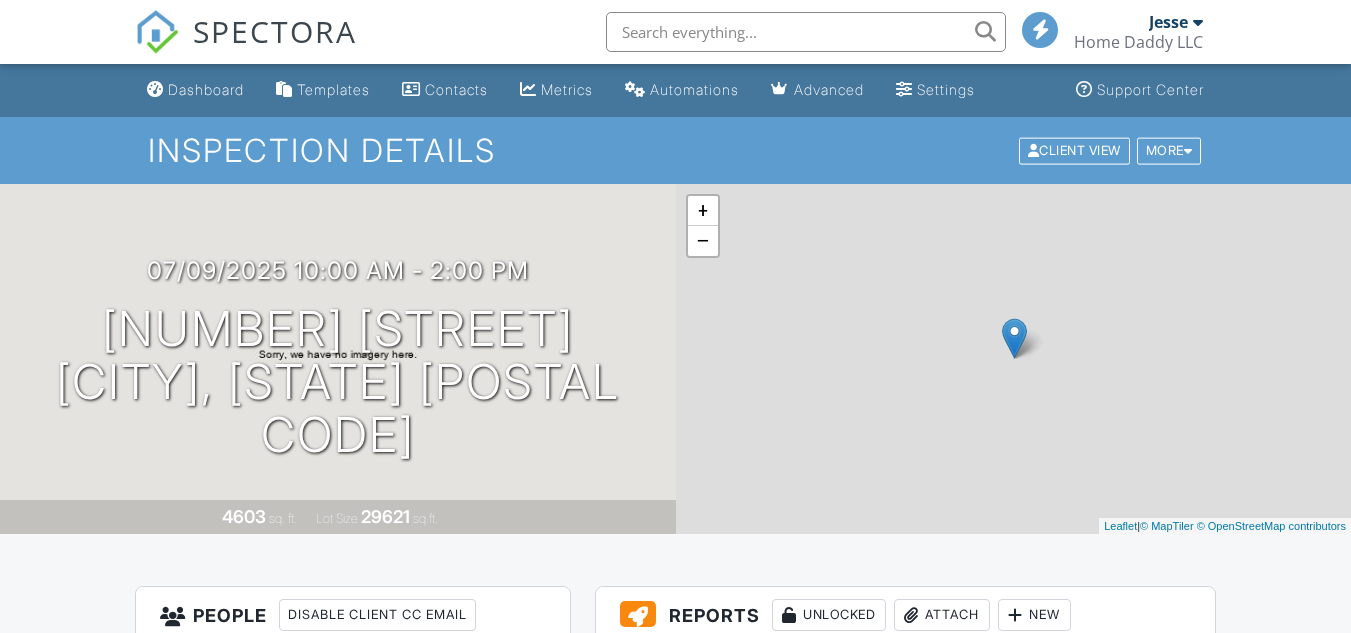 scroll, scrollTop: 0, scrollLeft: 0, axis: both 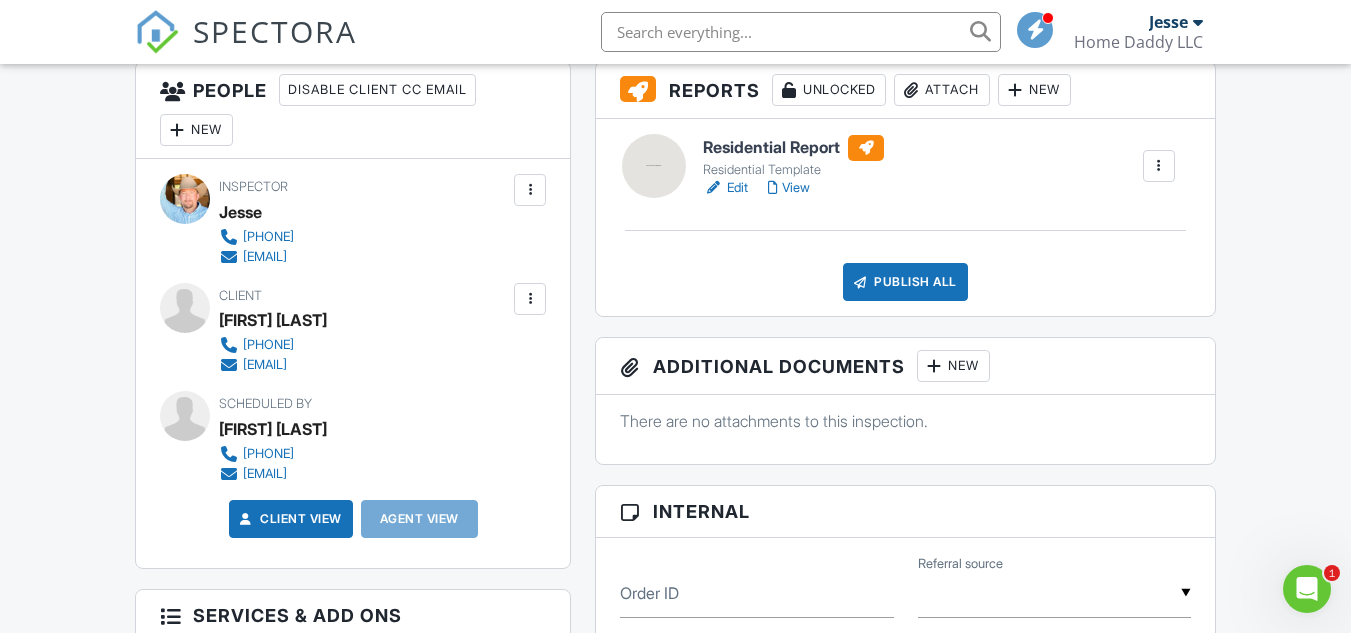 click at bounding box center (530, 299) 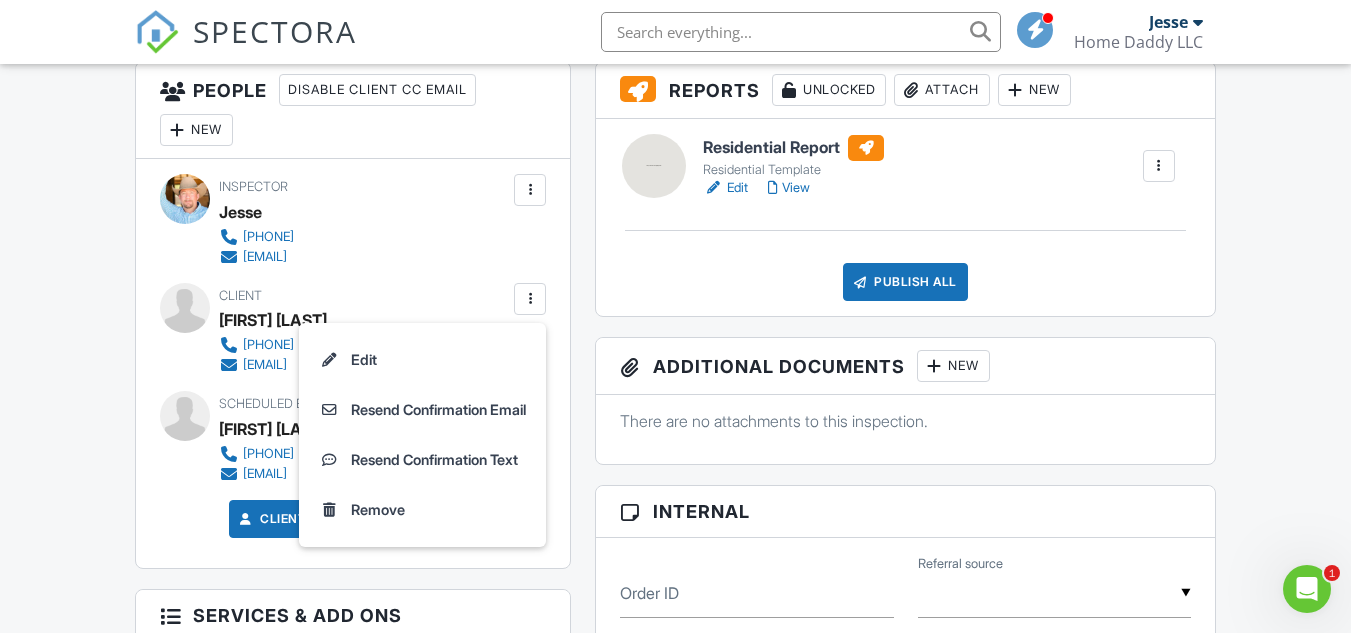 click at bounding box center (530, 190) 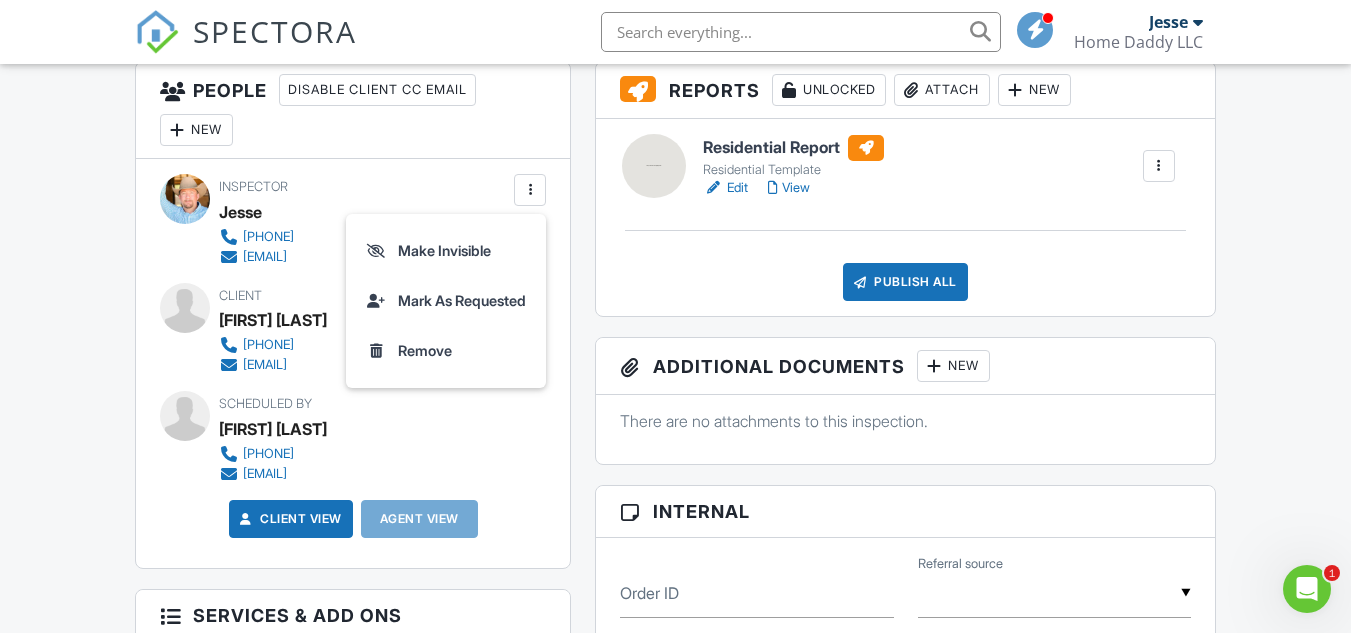 click on "Inspector
Jesse
2083576122
homedaddyjess@gmail.com
Make Invisible
Mark As Requested
Remove
Update Client
First name
James
Last name
Brendle
Email (required)
jamesb@northwestdynocircuit.com
CC Email
Phone
208-520-4965
Internal notes visible only to the company
Private notes visible only to company admins
Cancel
Save
Confirm client deletion
This will remove the client from this inspection. All email reminders and follow-ups will be removed as well. Note that this is only an option before publishing a report.
Cancel
Remove Client
Client
James Brendle
208-520-4965
jamesb@northwestdynocircuit.com
Edit
Resend Confirmation Email
Resend Confirmation Text
Remove" at bounding box center (353, 363) 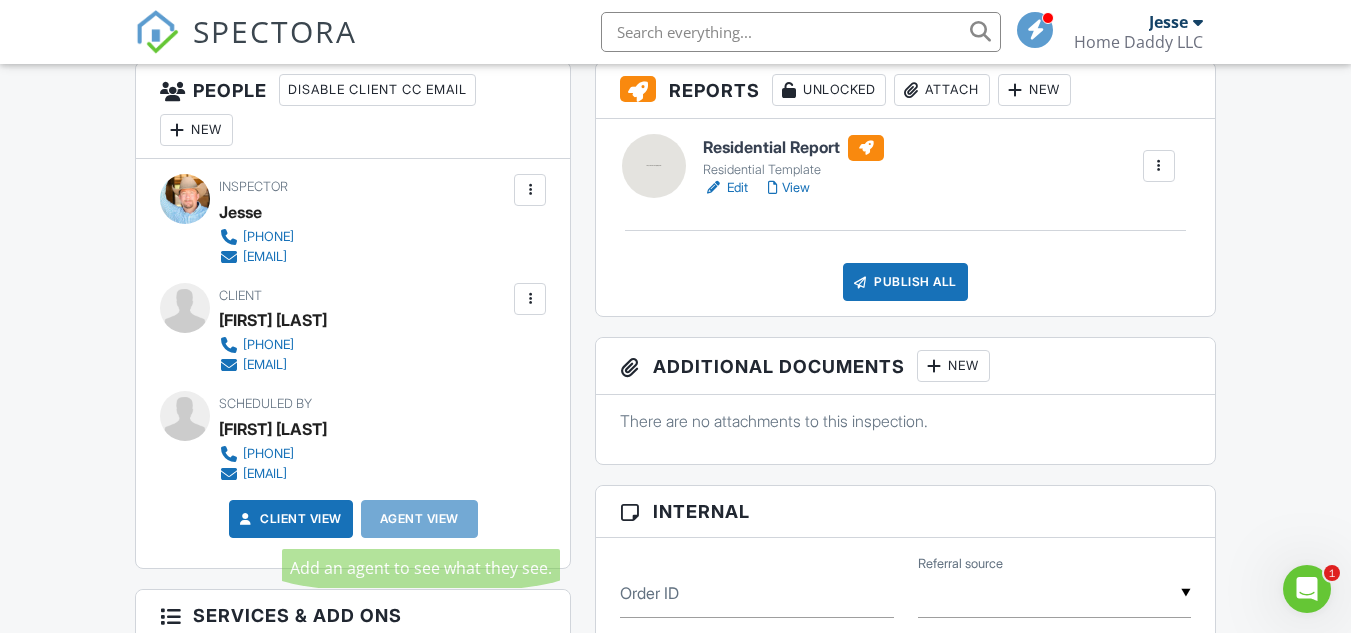 click on "Agent View" at bounding box center [419, 519] 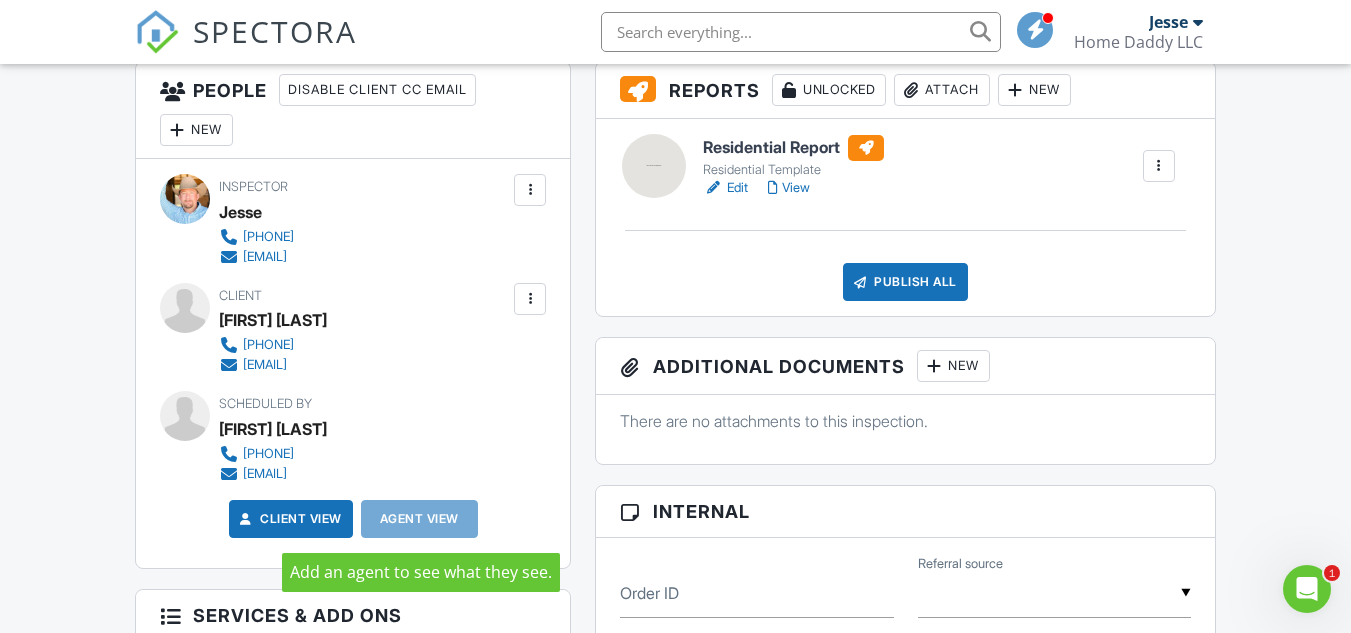 click on "Agent View" at bounding box center [419, 519] 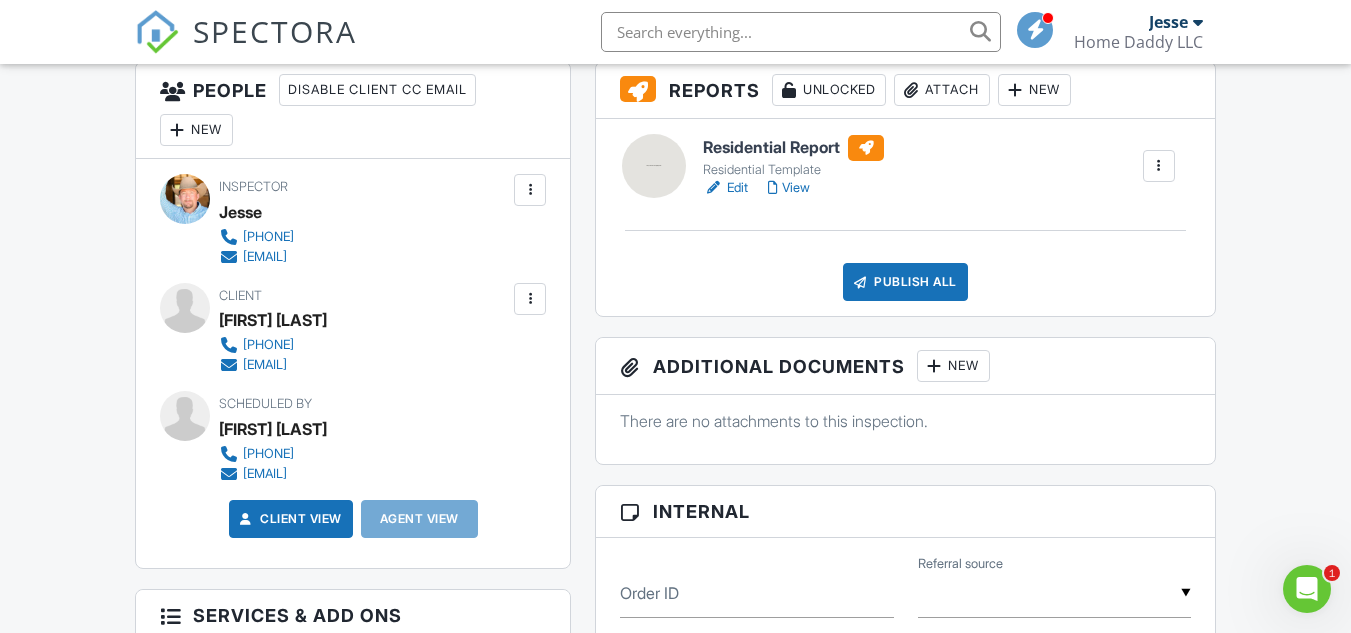 click on "Inspector
Jesse
2083576122
homedaddyjess@gmail.com
Make Invisible
Mark As Requested
Remove
Update Client
First name
James
Last name
Brendle
Email (required)
jamesb@northwestdynocircuit.com
CC Email
Phone
208-520-4965
Internal notes visible only to the company
Private notes visible only to company admins
Cancel
Save
Confirm client deletion
This will remove the client from this inspection. All email reminders and follow-ups will be removed as well. Note that this is only an option before publishing a report.
Cancel
Remove Client
Client
James Brendle
208-520-4965
jamesb@northwestdynocircuit.com
Edit
Resend Confirmation Email
Resend Confirmation Text
Remove" at bounding box center (353, 363) 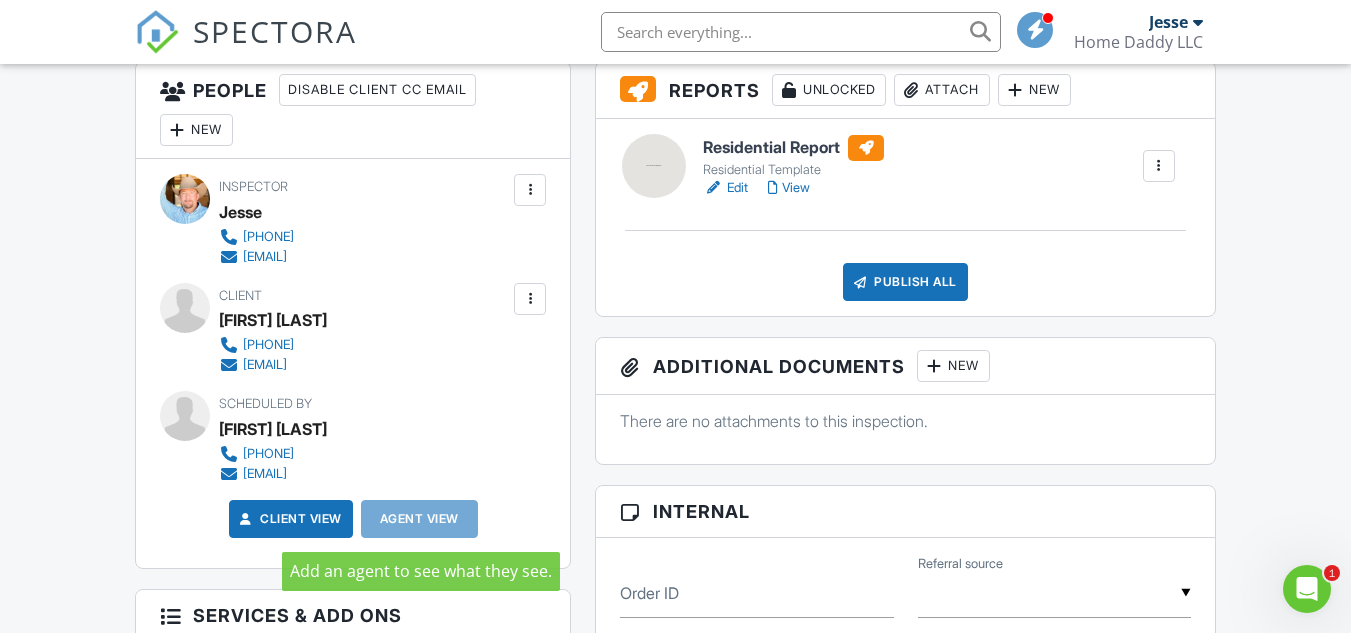 click on "Agent View" at bounding box center (419, 519) 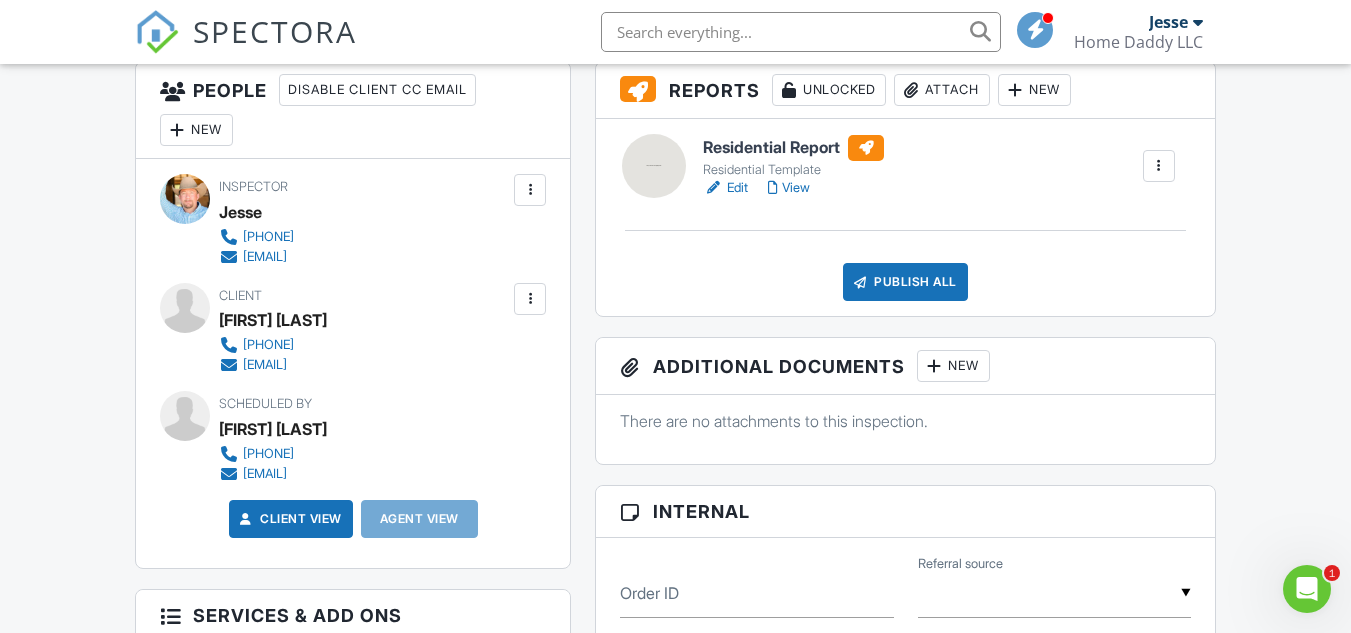 click on "People
Disable Client CC Email
New
Client
Client's Agent
Listing Agent
Add Another Person
Inspector
Jesse
2083576122
homedaddyjess@gmail.com
Make Invisible
Mark As Requested
Remove
Update Client
First name
James
Last name
Brendle
Email (required)
jamesb@northwestdynocircuit.com
CC Email
Phone
208-520-4965
Internal notes visible only to the company
Private notes visible only to company admins
Cancel
Save
Confirm client deletion
This will remove the client from this inspection. All email reminders and follow-ups will be removed as well. Note that this is only an option before publishing a report.
Cancel
Remove Client
Client
James Brendle
208-520-4965" at bounding box center [353, 595] 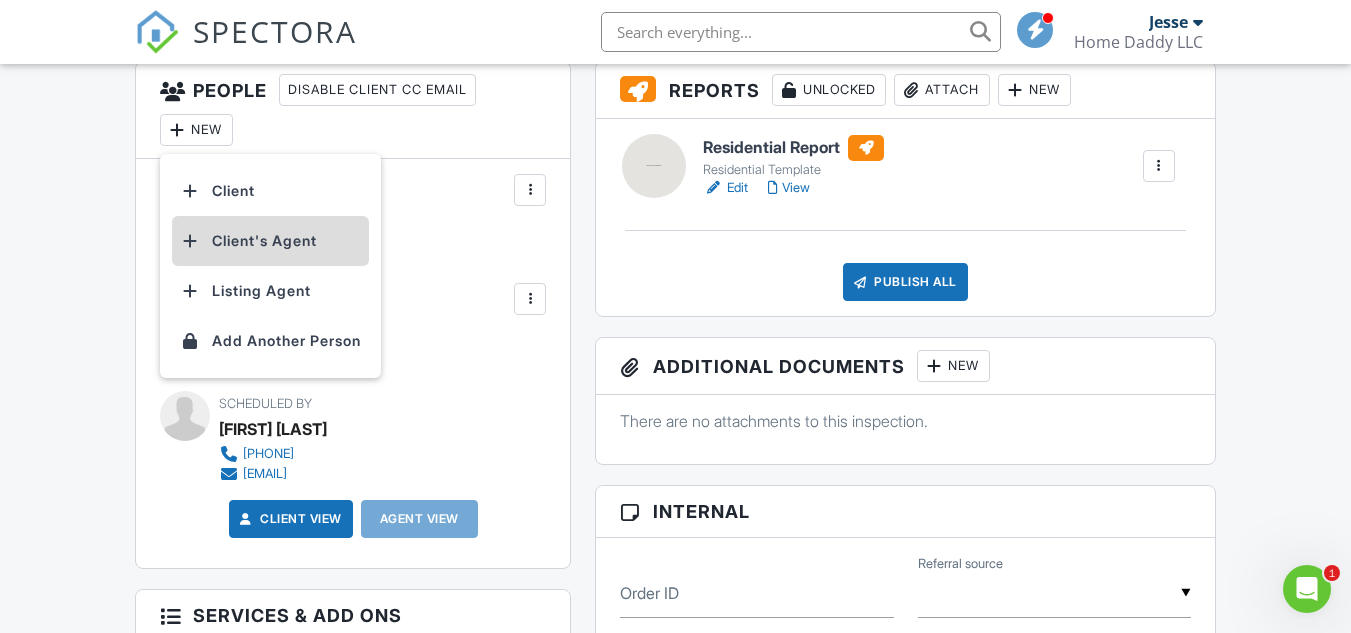 click on "Client's Agent" at bounding box center (270, 241) 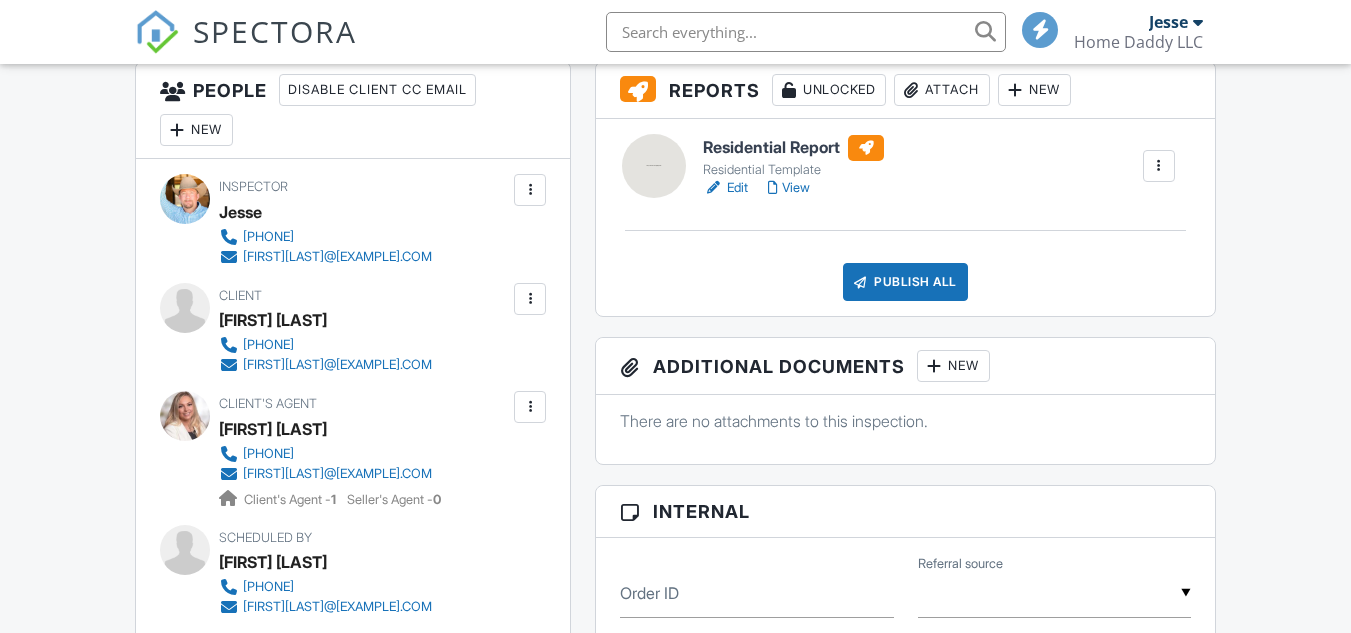 scroll, scrollTop: 525, scrollLeft: 0, axis: vertical 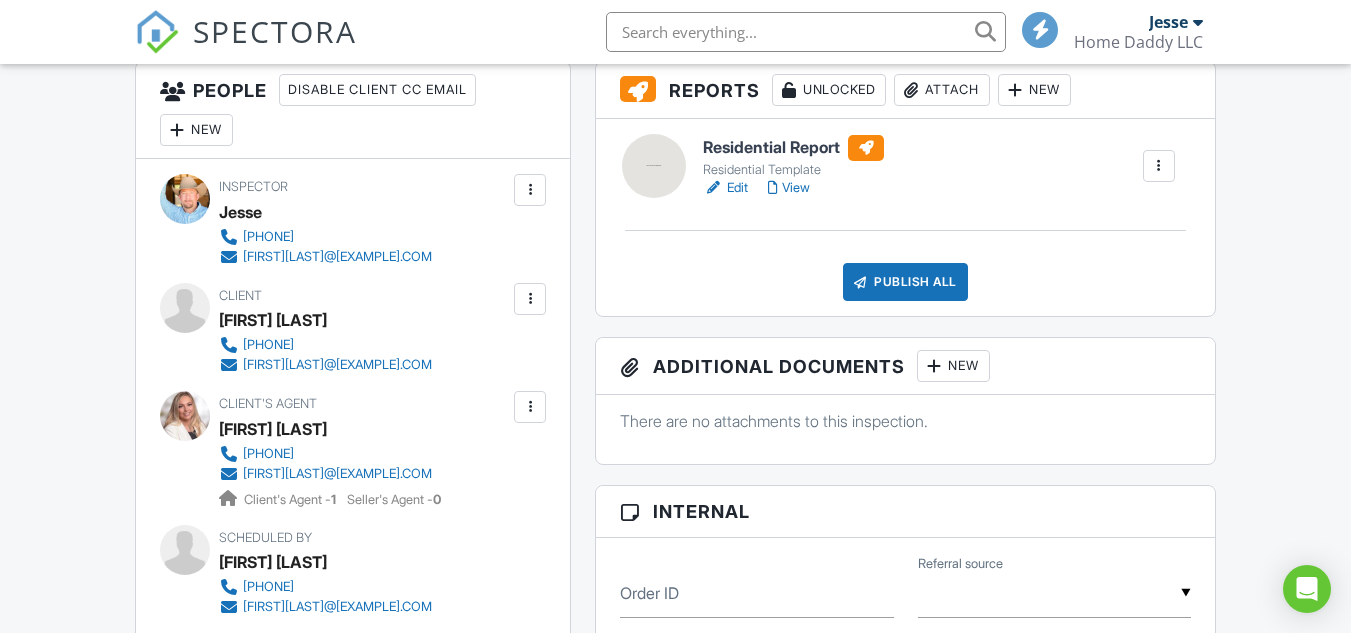 click on "View" at bounding box center (789, 188) 